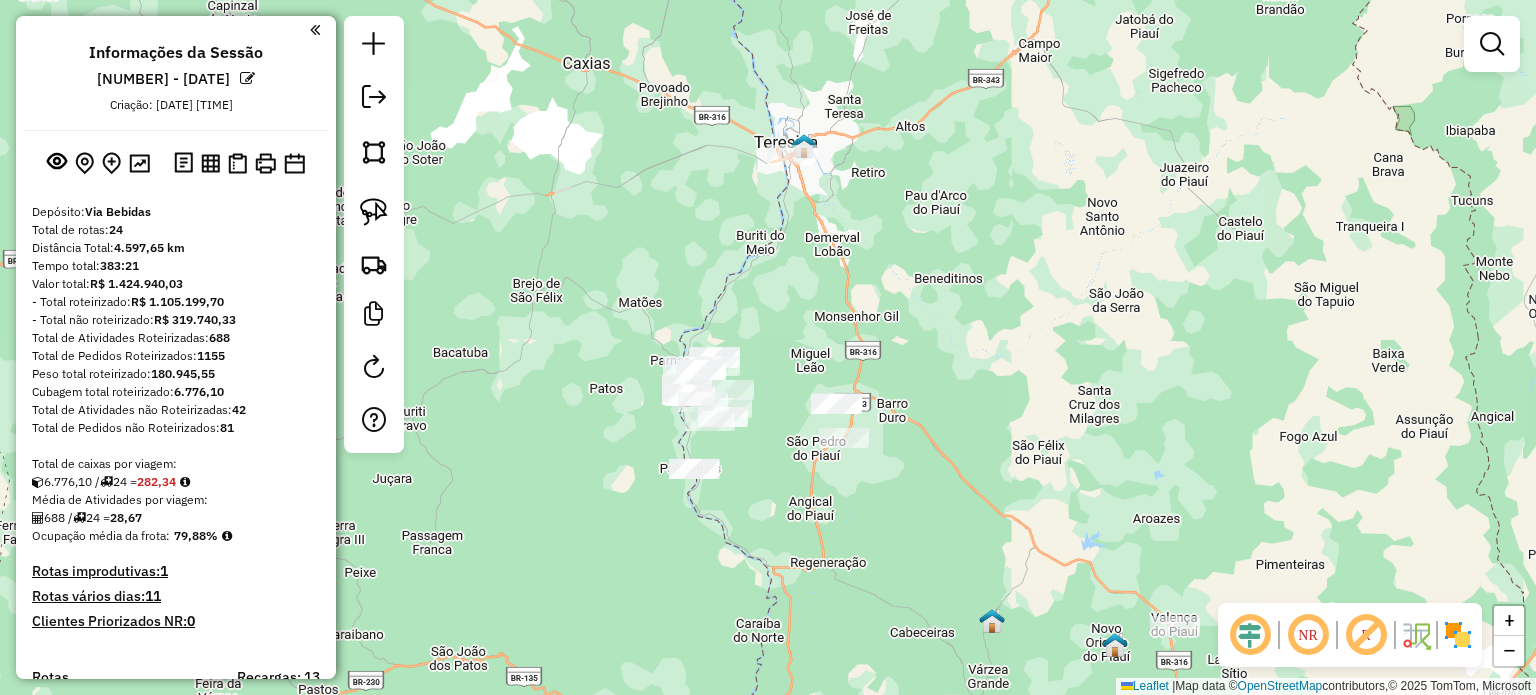 scroll, scrollTop: 0, scrollLeft: 0, axis: both 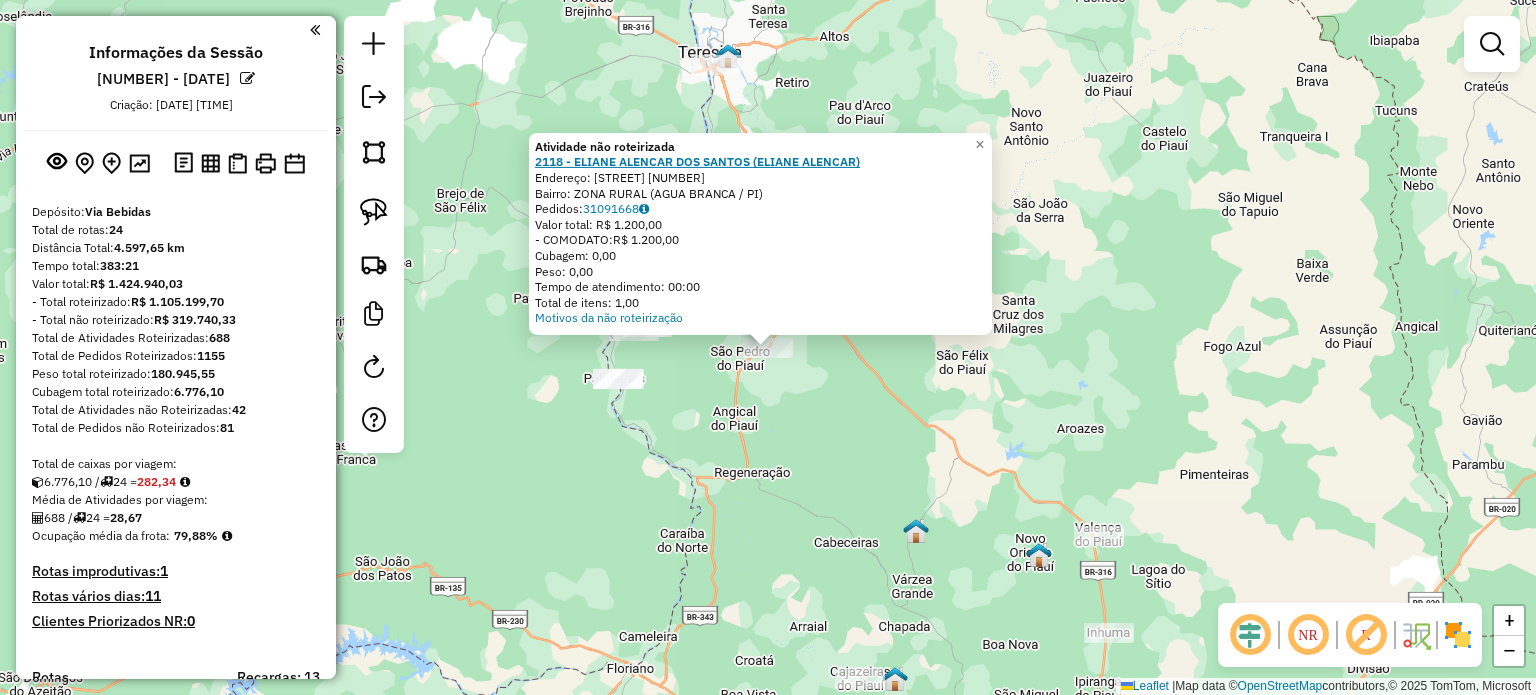 click on "2118 - ELIANE ALENCAR DOS SANTOS (ELIANE ALENCAR)" 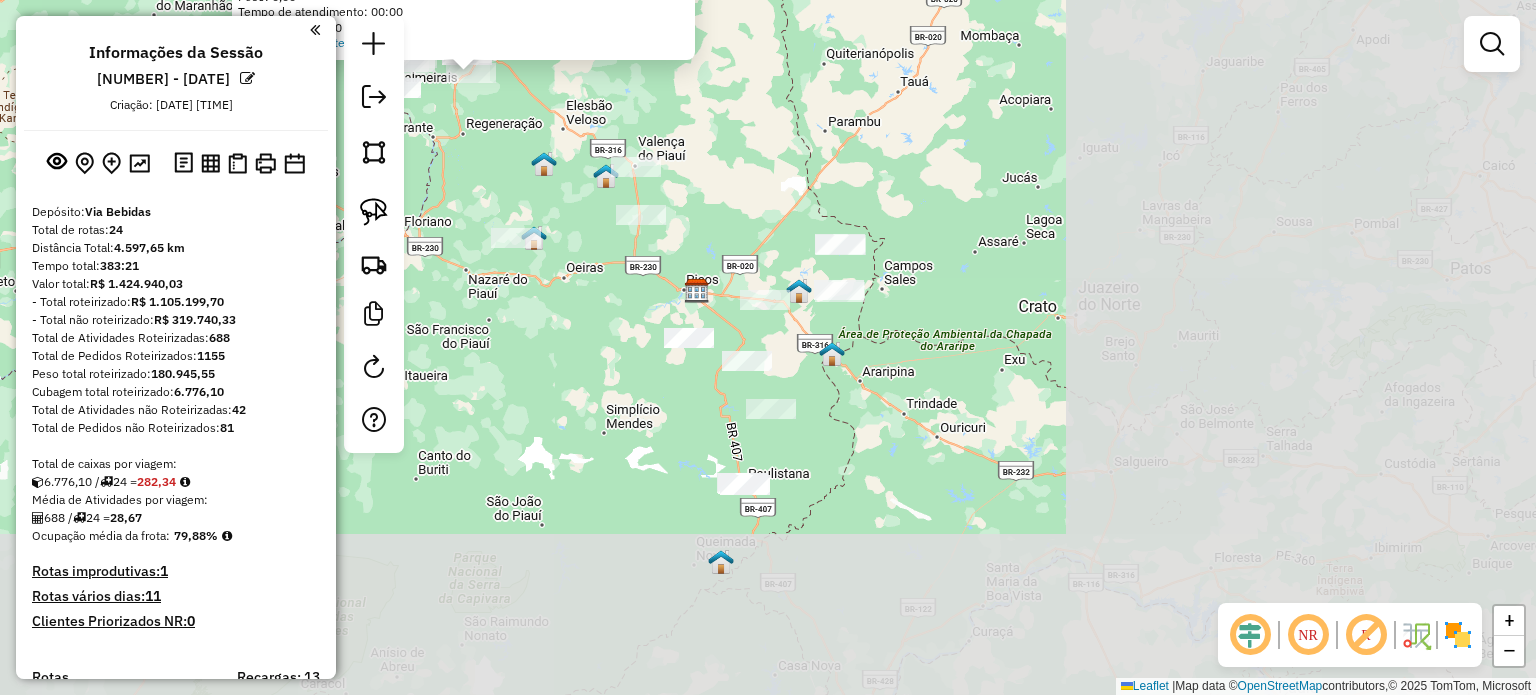 drag, startPoint x: 1208, startPoint y: 452, endPoint x: 716, endPoint y: 216, distance: 545.6739 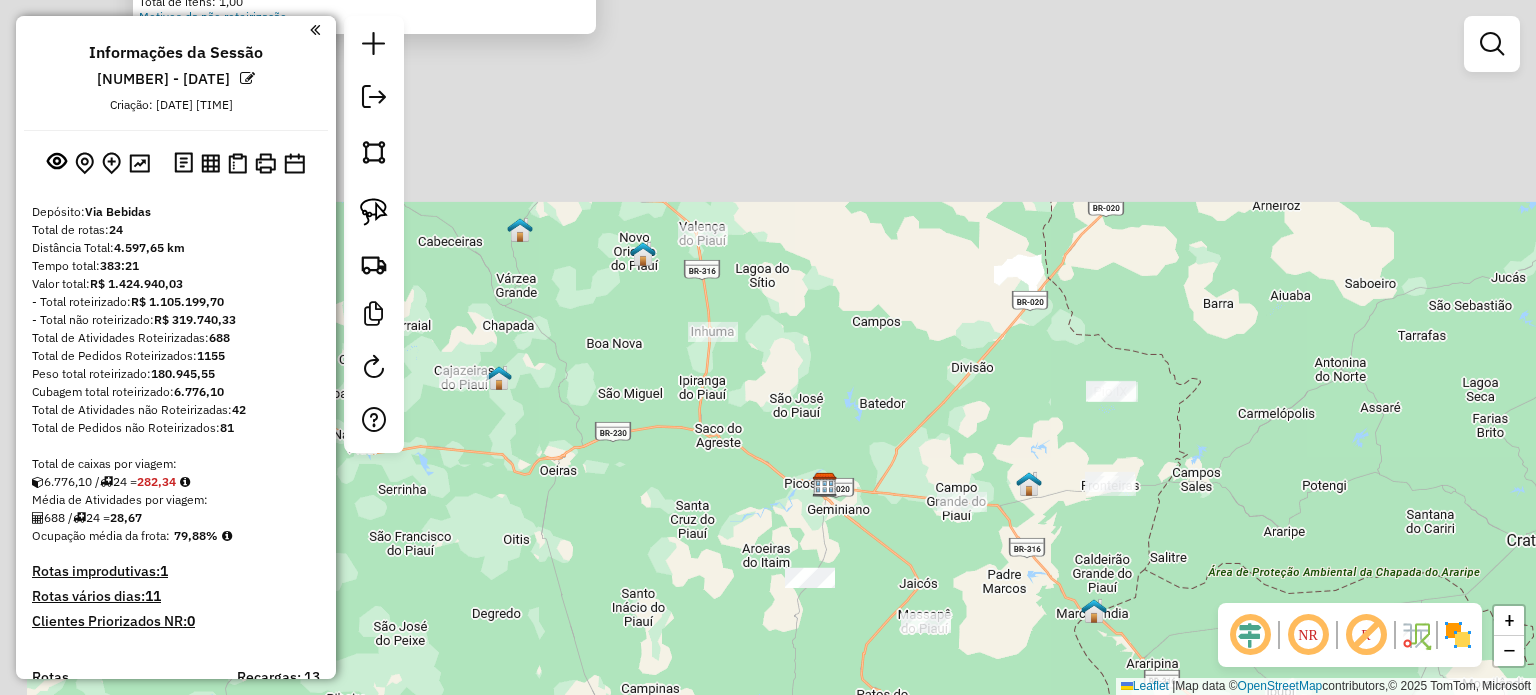 drag, startPoint x: 743, startPoint y: 142, endPoint x: 981, endPoint y: 427, distance: 371.30716 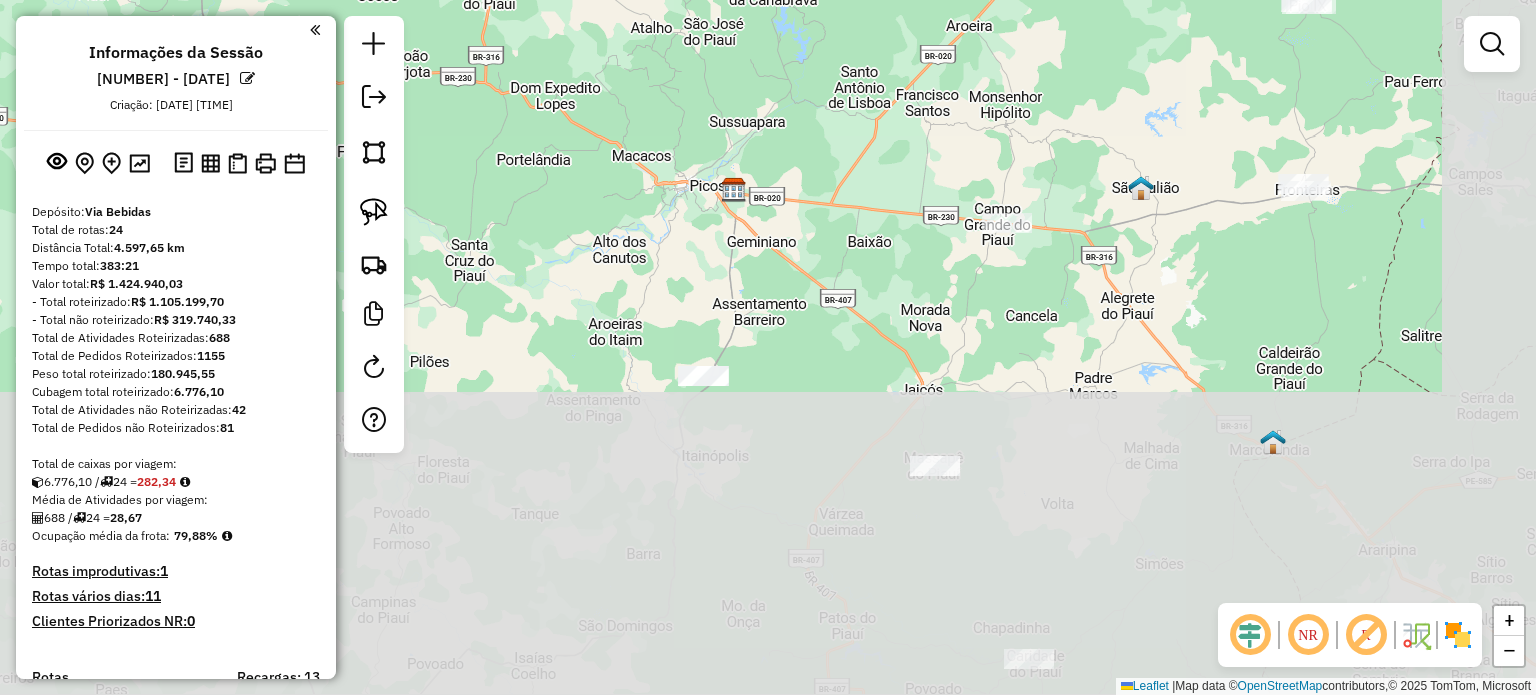 drag, startPoint x: 1292, startPoint y: 523, endPoint x: 1001, endPoint y: 203, distance: 432.52863 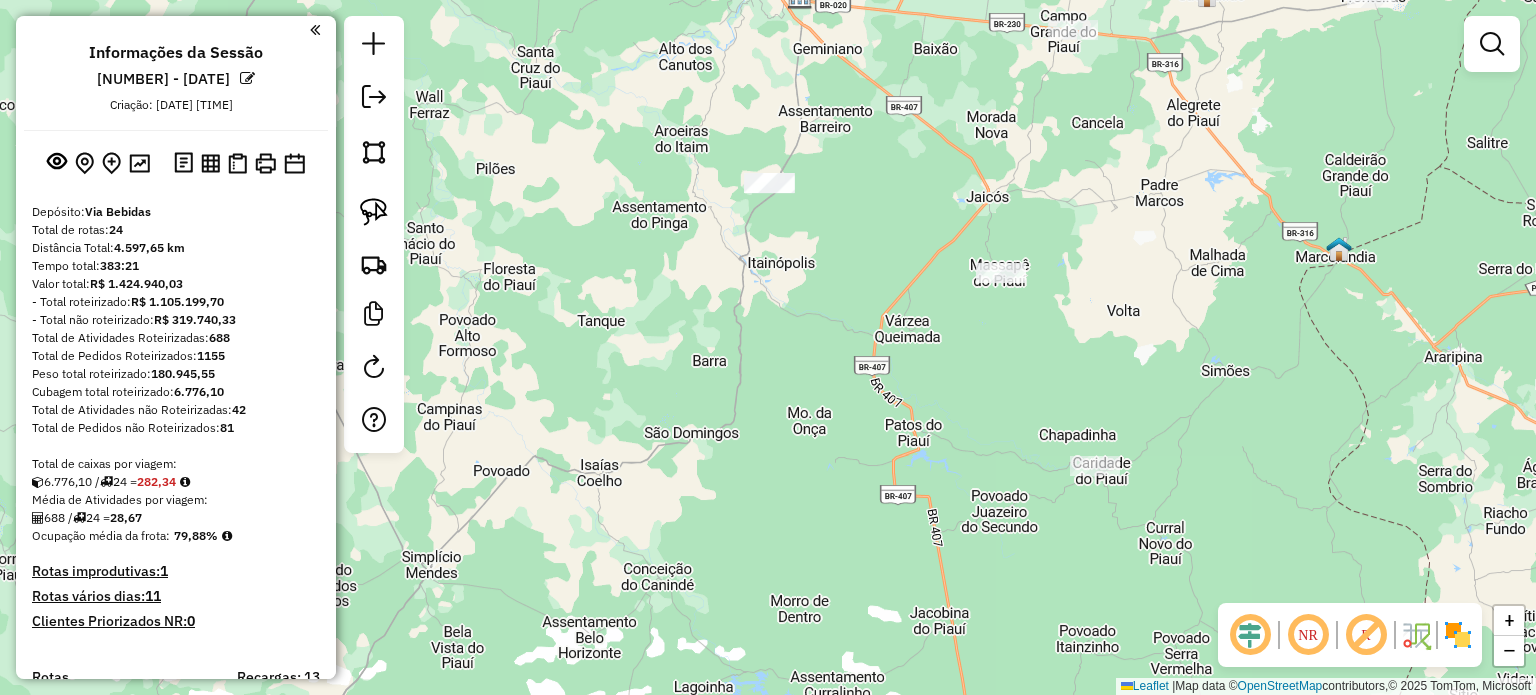 drag, startPoint x: 915, startPoint y: 603, endPoint x: 981, endPoint y: 410, distance: 203.97304 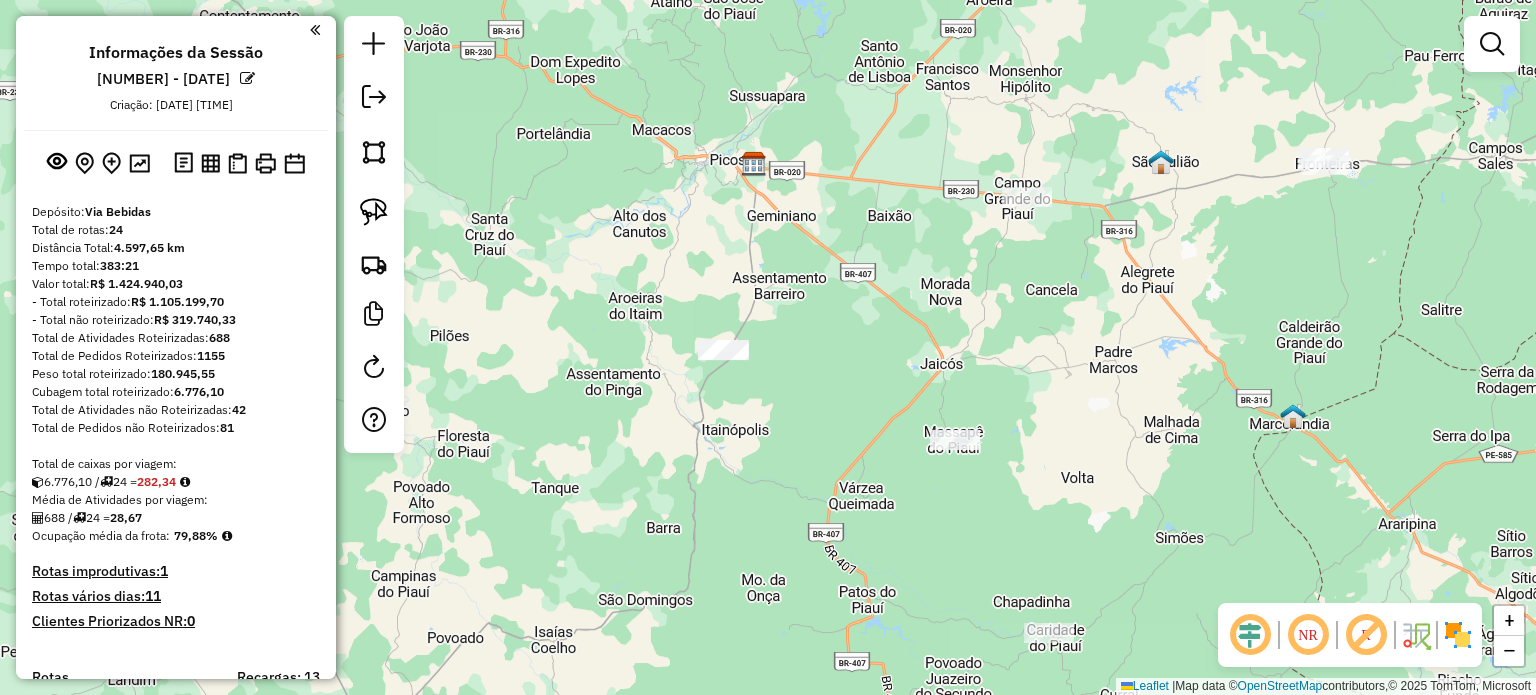 drag, startPoint x: 1042, startPoint y: 427, endPoint x: 985, endPoint y: 583, distance: 166.08733 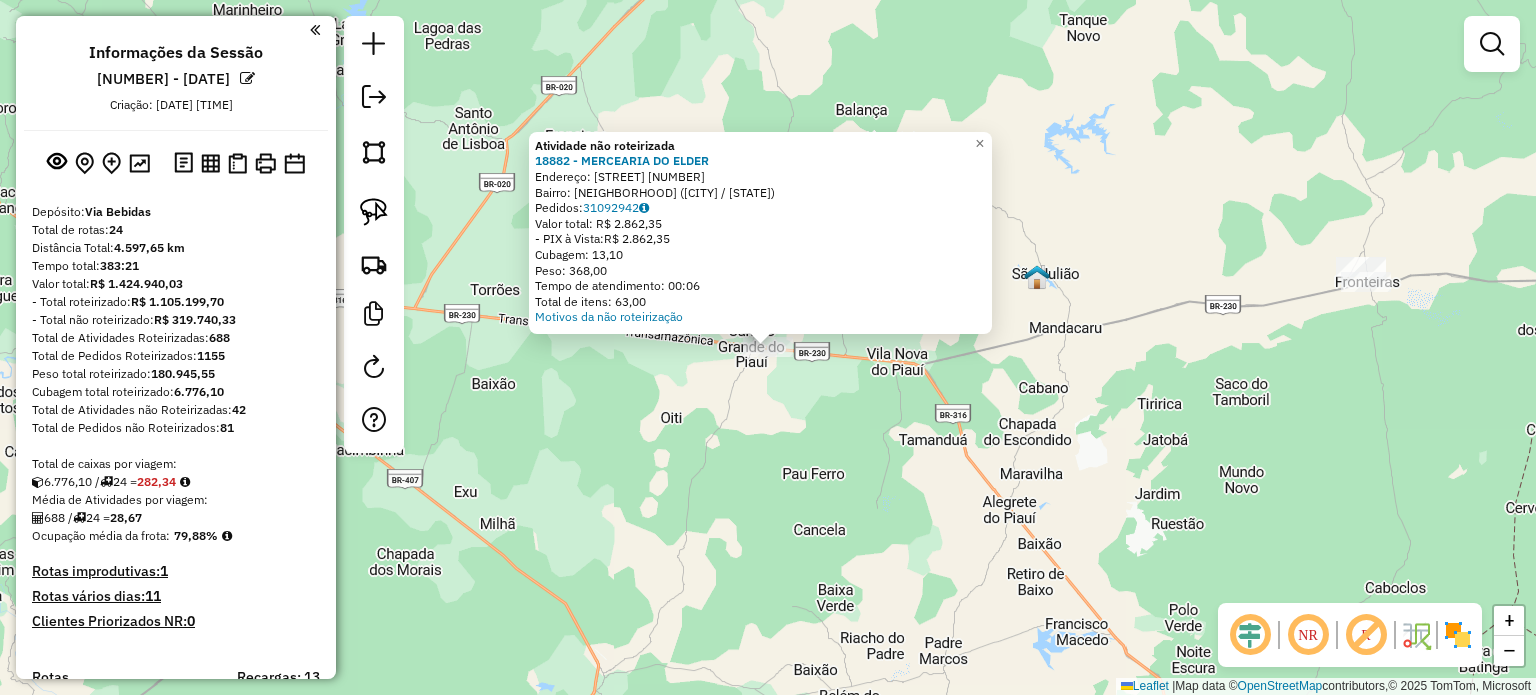 click on "Atividade não roteirizada 18882 - MERCEARIA DO ELDER  Endereço:  POV NOVO HORIZONTE SN   Bairro: RURAL (CAMPO GRANDE DO PIAUI / PI)   Pedidos:  31092942   Valor total: R$ 2.862,35   - PIX à Vista:  R$ 2.862,35   Cubagem: 13,10   Peso: 368,00   Tempo de atendimento: 00:06   Total de itens: 63,00  Motivos da não roteirização × Janela de atendimento Grade de atendimento Capacidade Transportadoras Veículos Cliente Pedidos  Rotas Selecione os dias de semana para filtrar as janelas de atendimento  Seg   Ter   Qua   Qui   Sex   Sáb   Dom  Informe o período da janela de atendimento: De: Até:  Filtrar exatamente a janela do cliente  Considerar janela de atendimento padrão  Selecione os dias de semana para filtrar as grades de atendimento  Seg   Ter   Qua   Qui   Sex   Sáb   Dom   Considerar clientes sem dia de atendimento cadastrado  Clientes fora do dia de atendimento selecionado Filtrar as atividades entre os valores definidos abaixo:  Peso mínimo:   Peso máximo:   Cubagem mínima:   Cubagem máxima:" 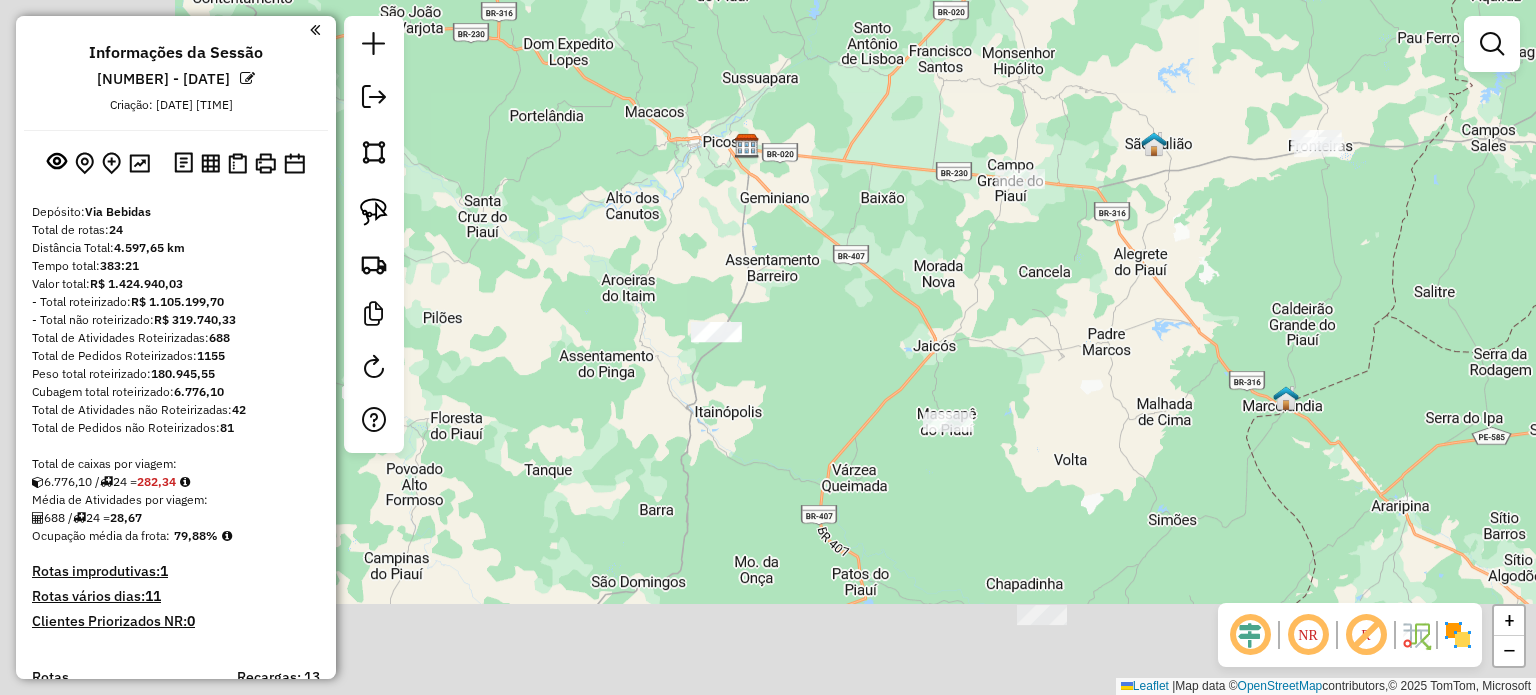drag, startPoint x: 945, startPoint y: 429, endPoint x: 1041, endPoint y: 329, distance: 138.62178 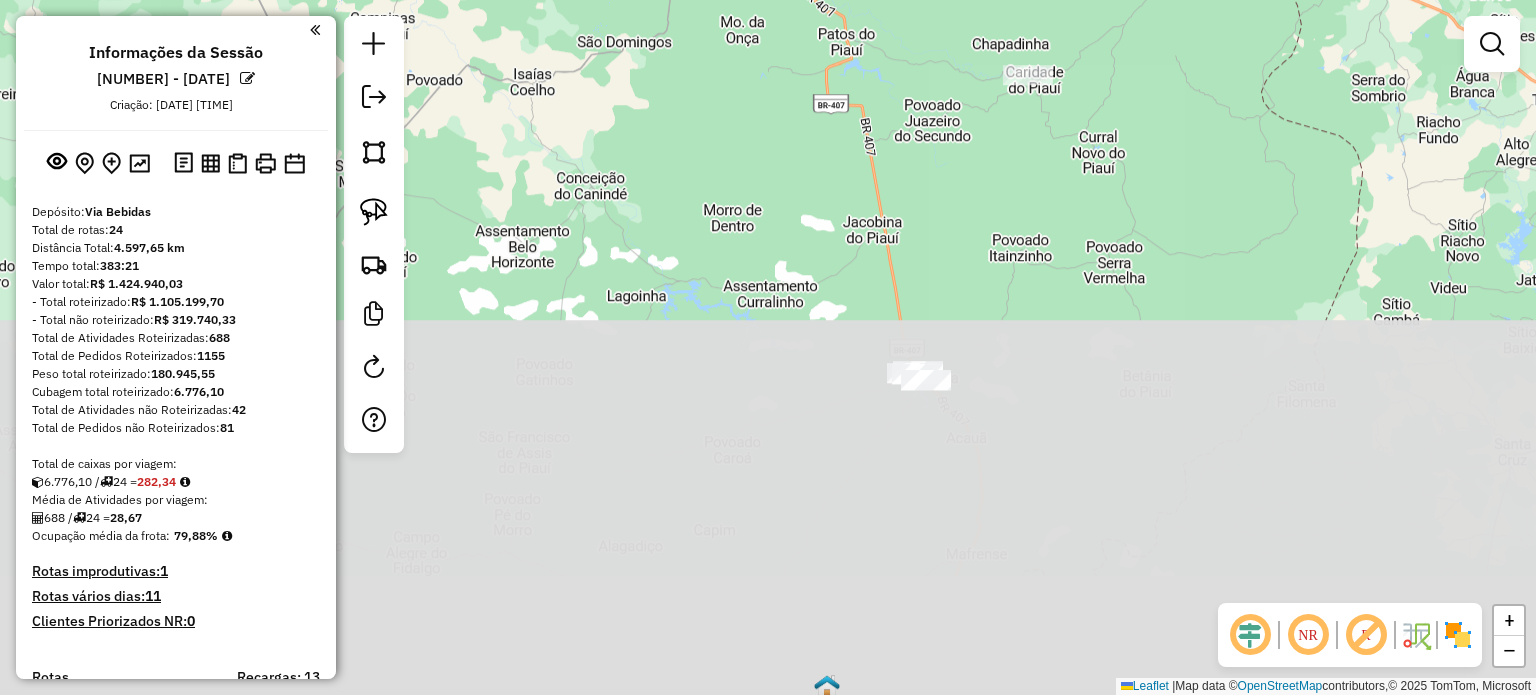 drag, startPoint x: 1041, startPoint y: 594, endPoint x: 960, endPoint y: 127, distance: 473.97256 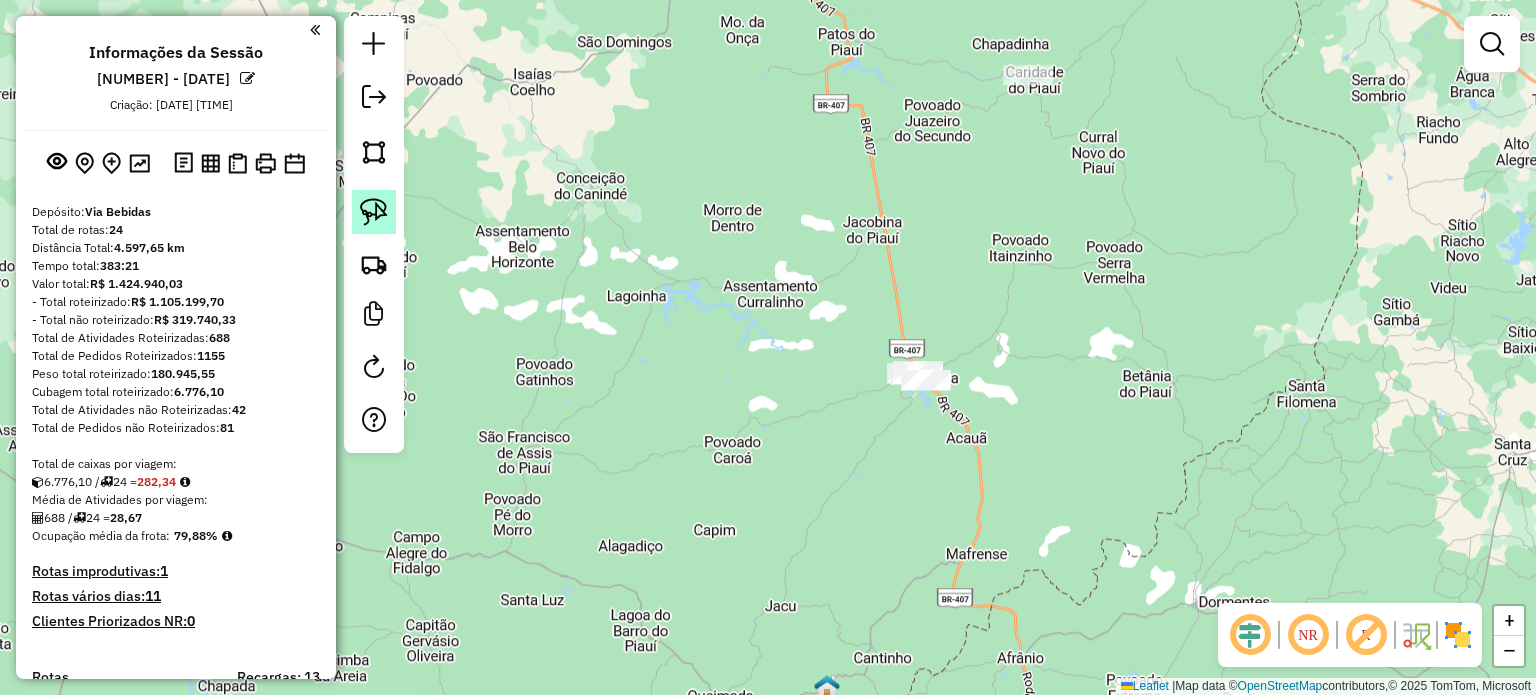 click 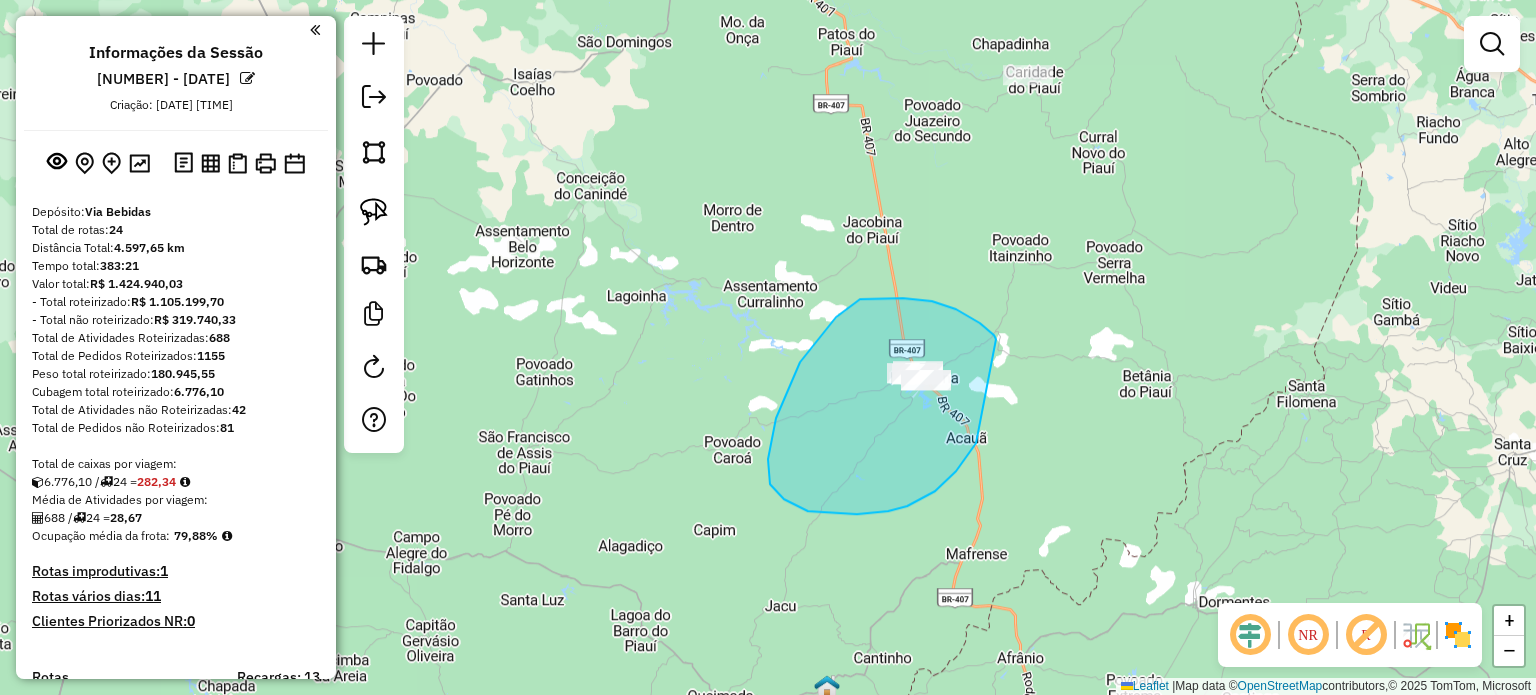 drag, startPoint x: 996, startPoint y: 339, endPoint x: 984, endPoint y: 420, distance: 81.88406 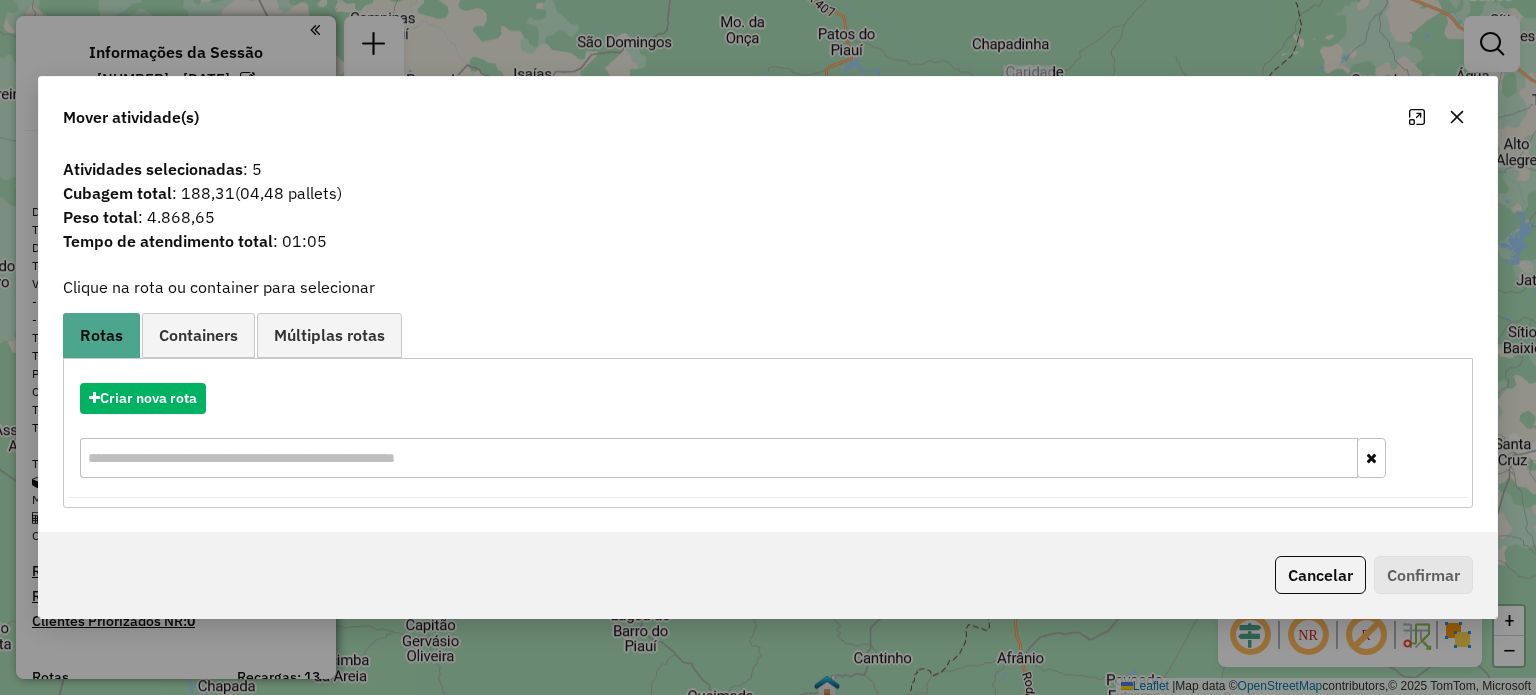 click 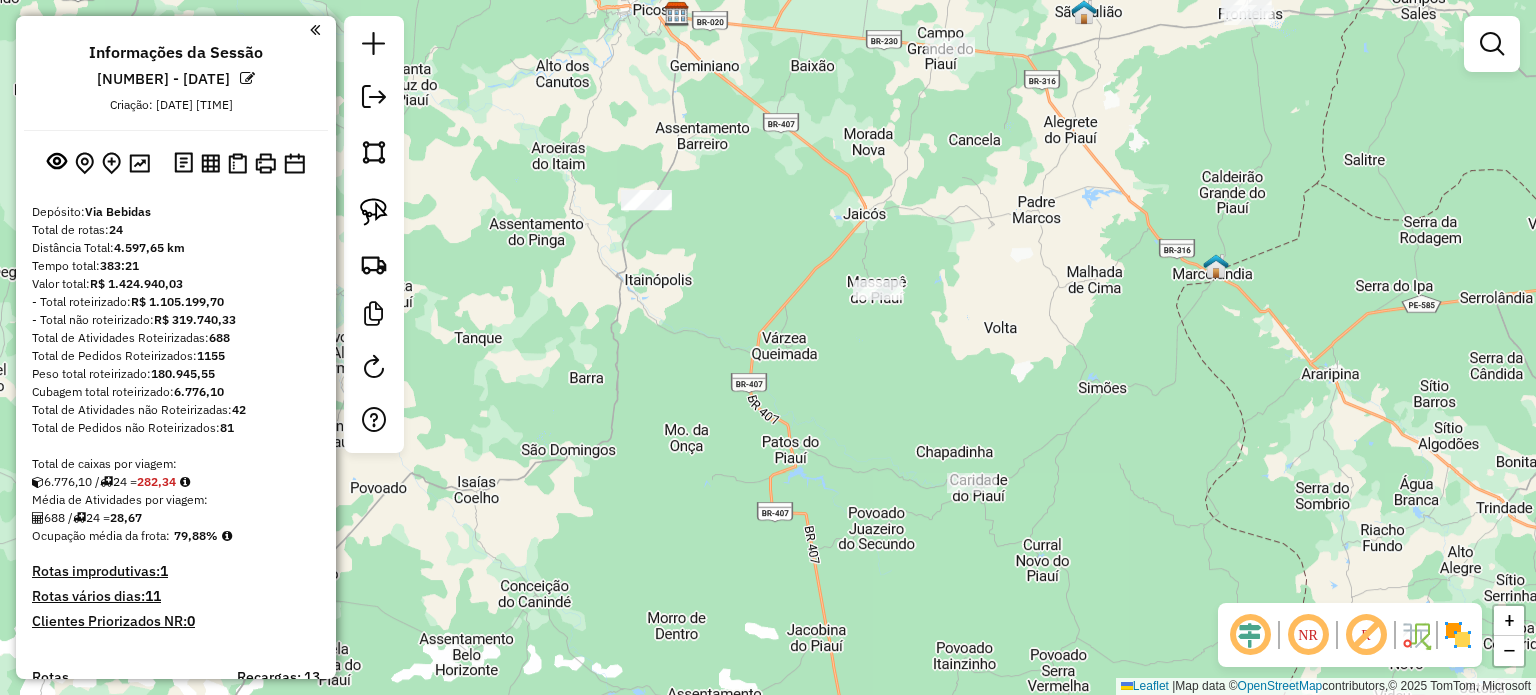 drag, startPoint x: 1176, startPoint y: 109, endPoint x: 1120, endPoint y: 517, distance: 411.8252 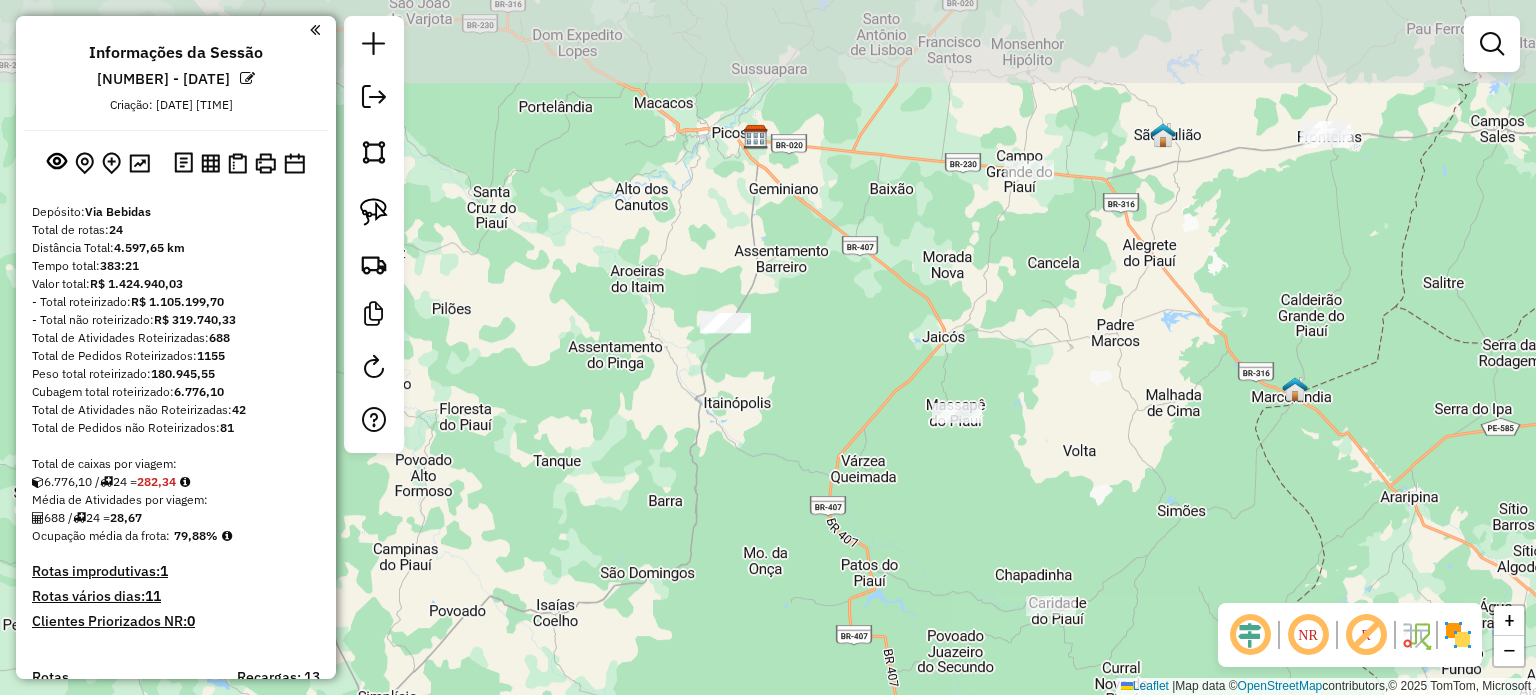 drag, startPoint x: 1016, startPoint y: 276, endPoint x: 1092, endPoint y: 429, distance: 170.83618 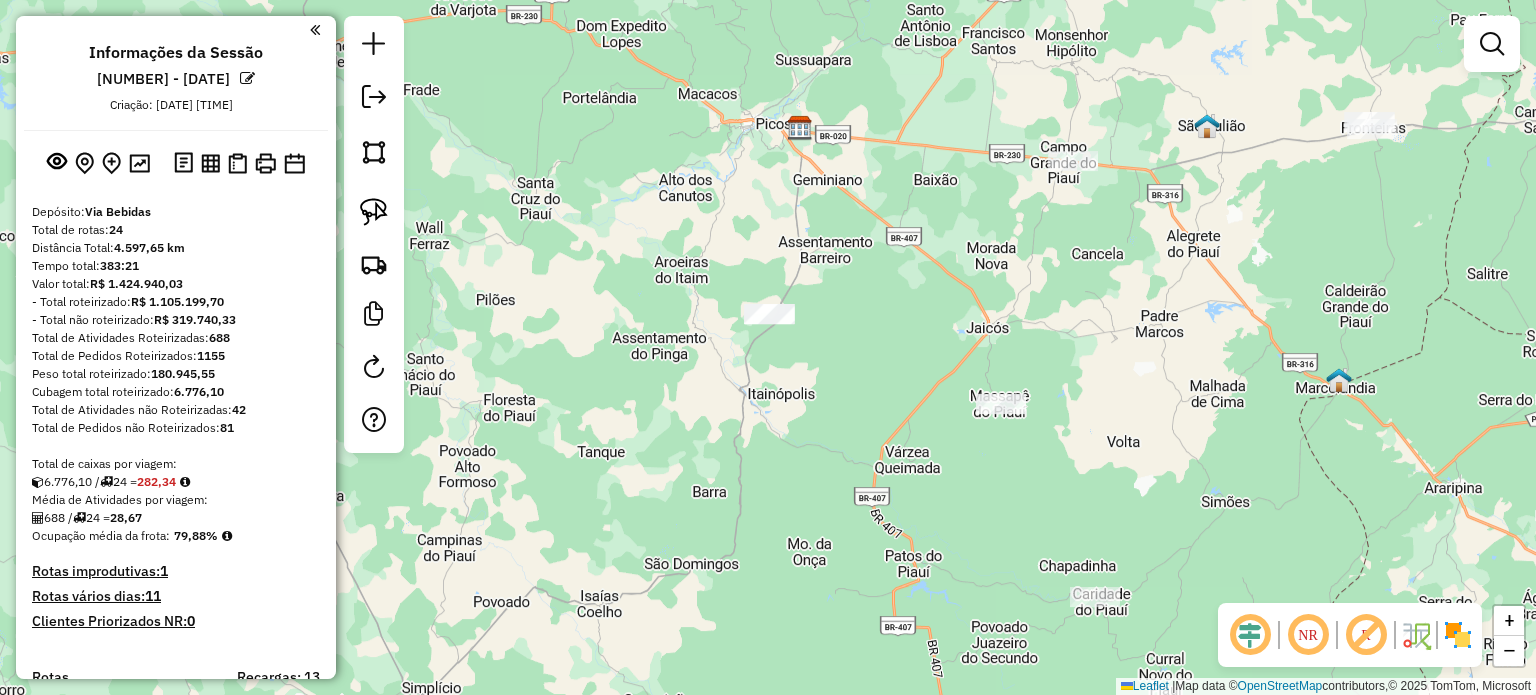 drag, startPoint x: 1126, startPoint y: 339, endPoint x: 1173, endPoint y: 227, distance: 121.46193 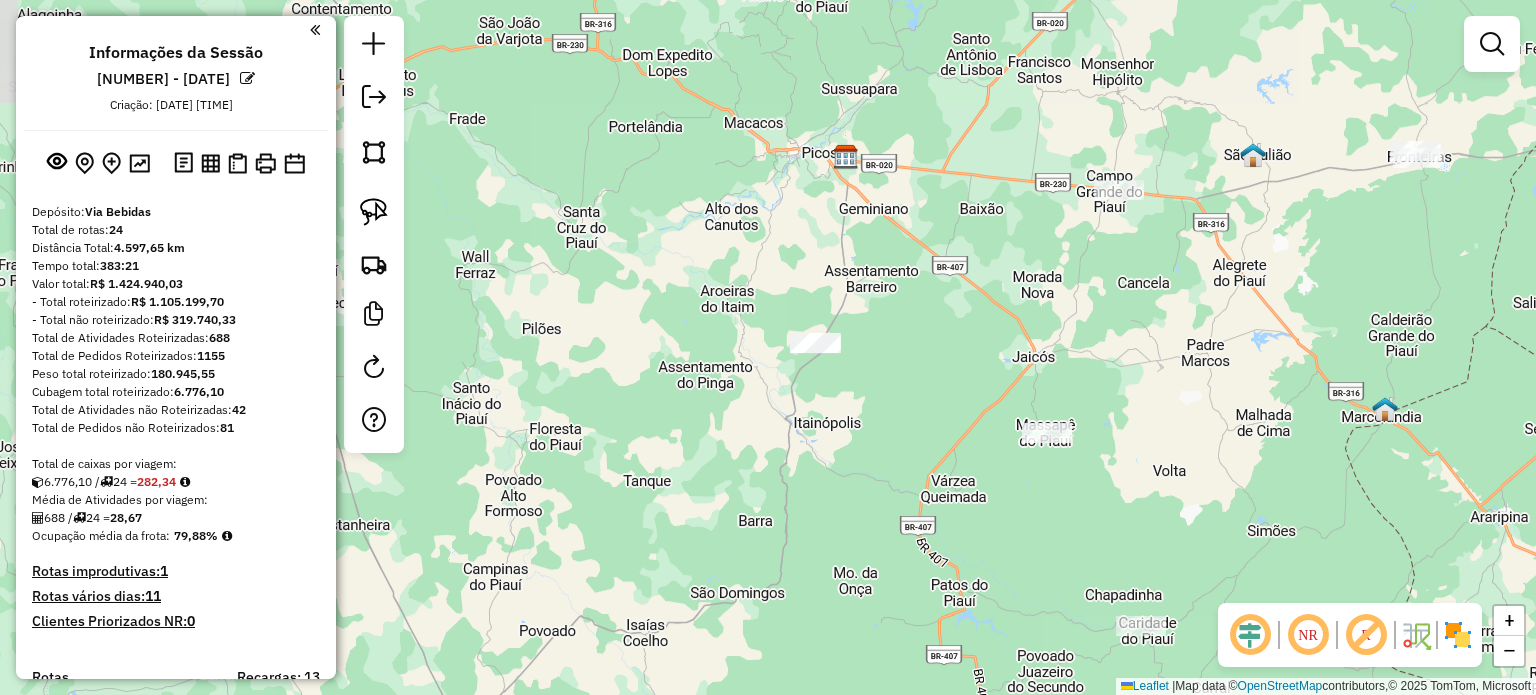 drag, startPoint x: 1099, startPoint y: 218, endPoint x: 1092, endPoint y: 366, distance: 148.16545 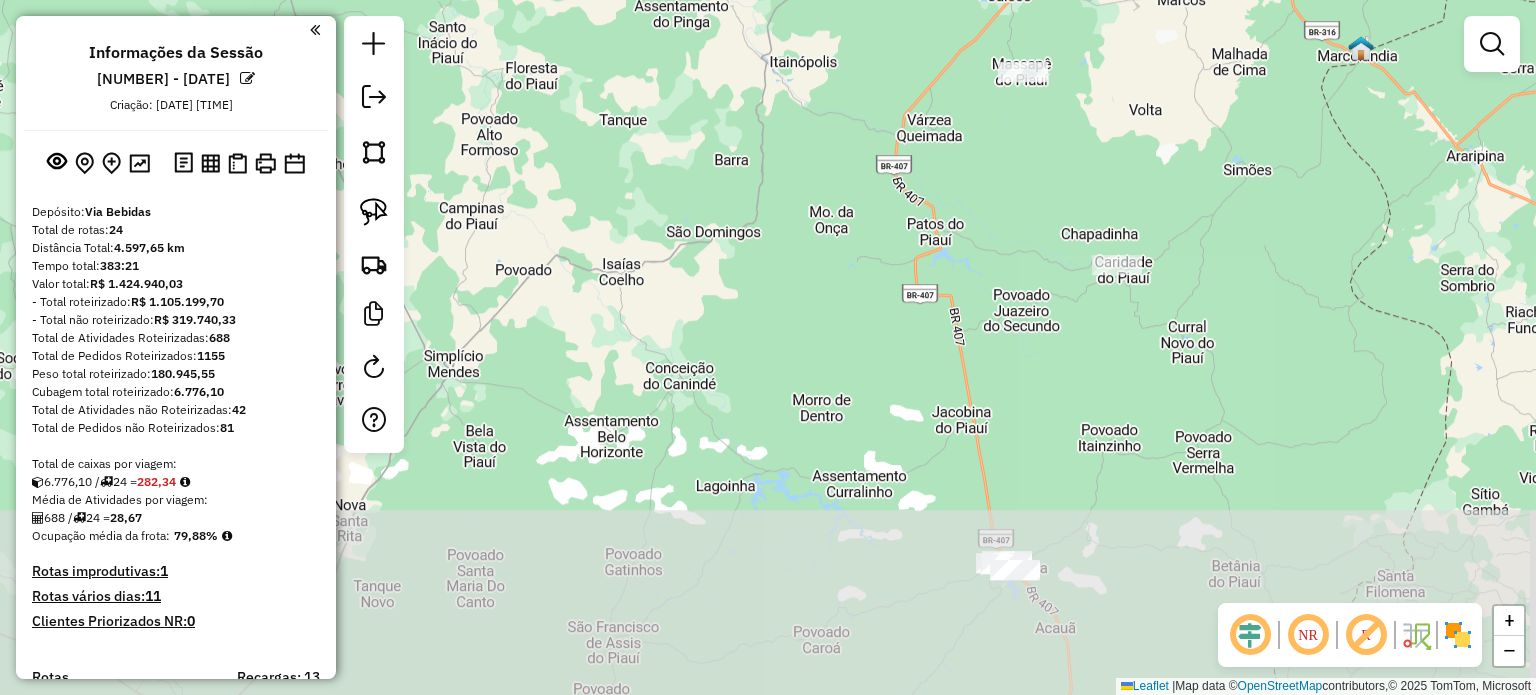 drag, startPoint x: 1280, startPoint y: 487, endPoint x: 1261, endPoint y: 86, distance: 401.44986 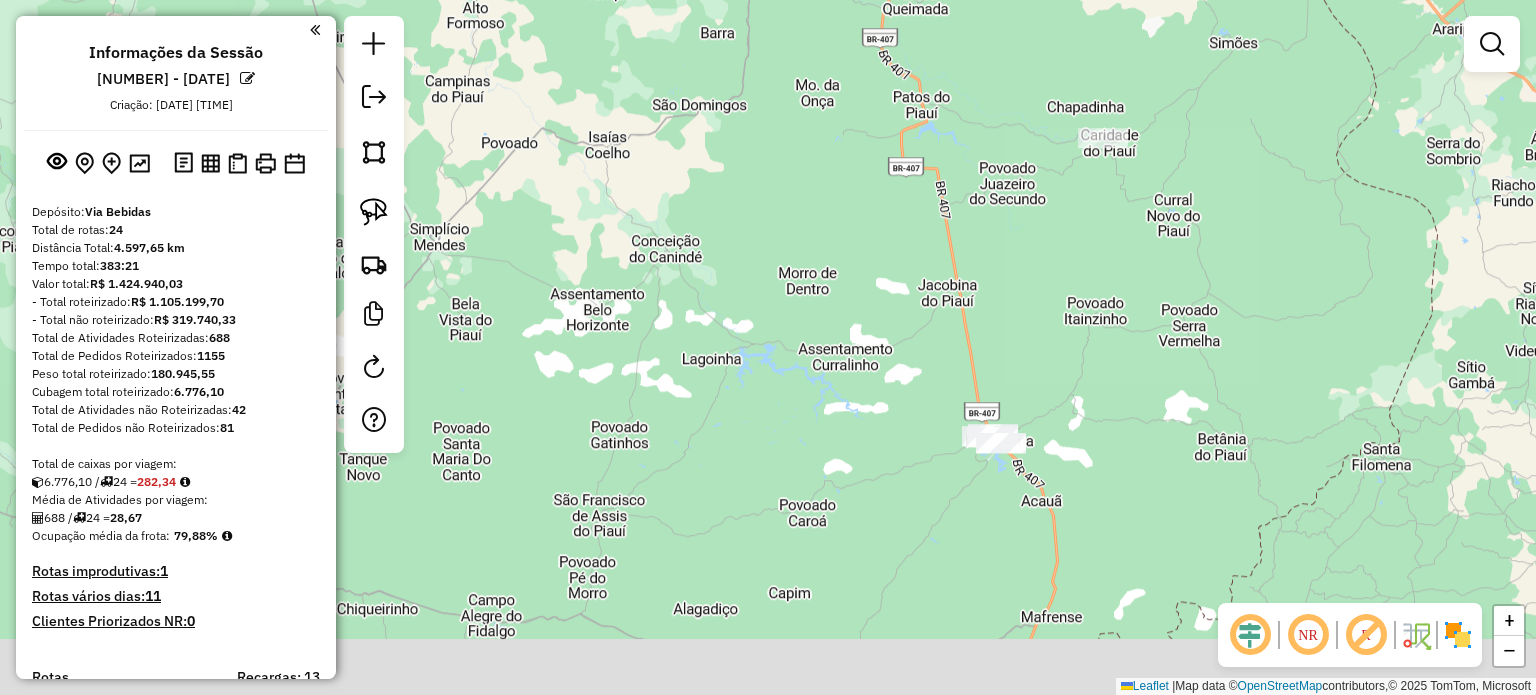 drag, startPoint x: 1173, startPoint y: 484, endPoint x: 1160, endPoint y: 404, distance: 81.04937 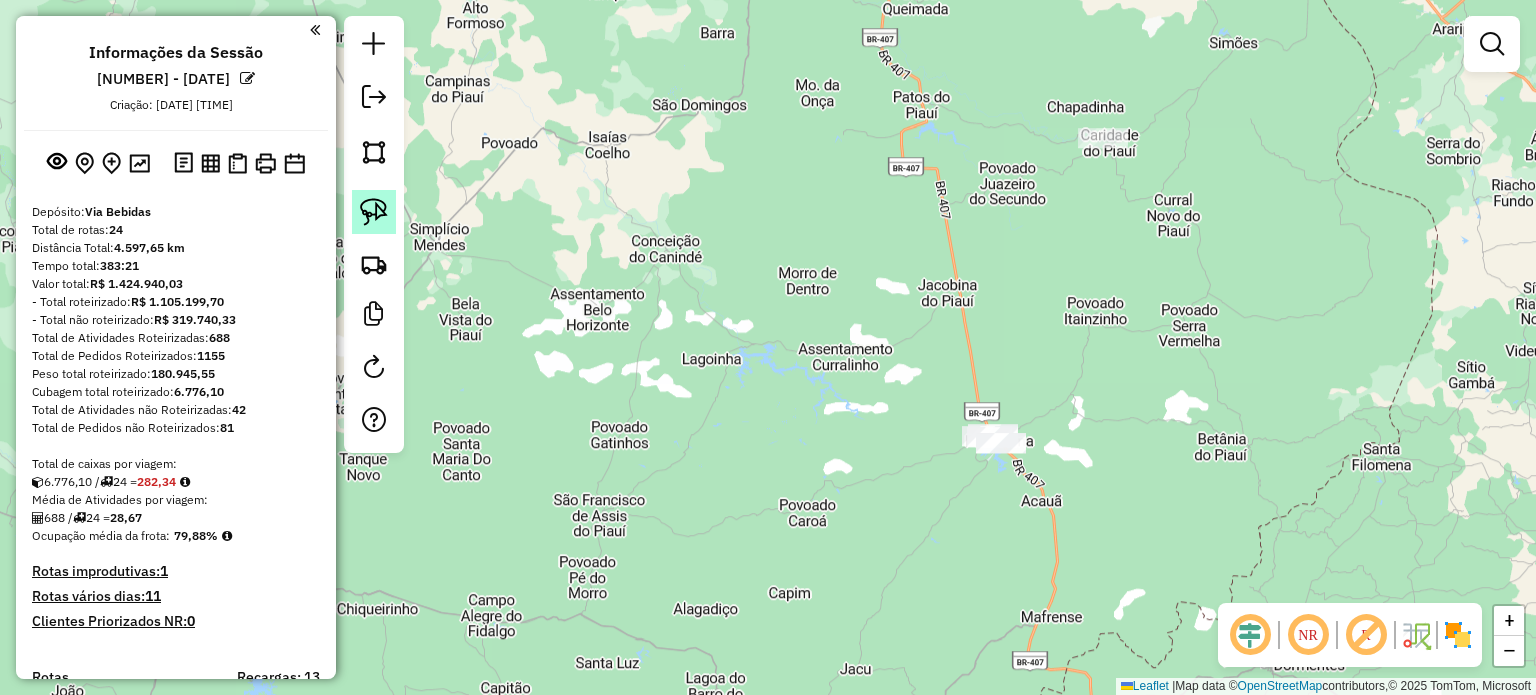 click 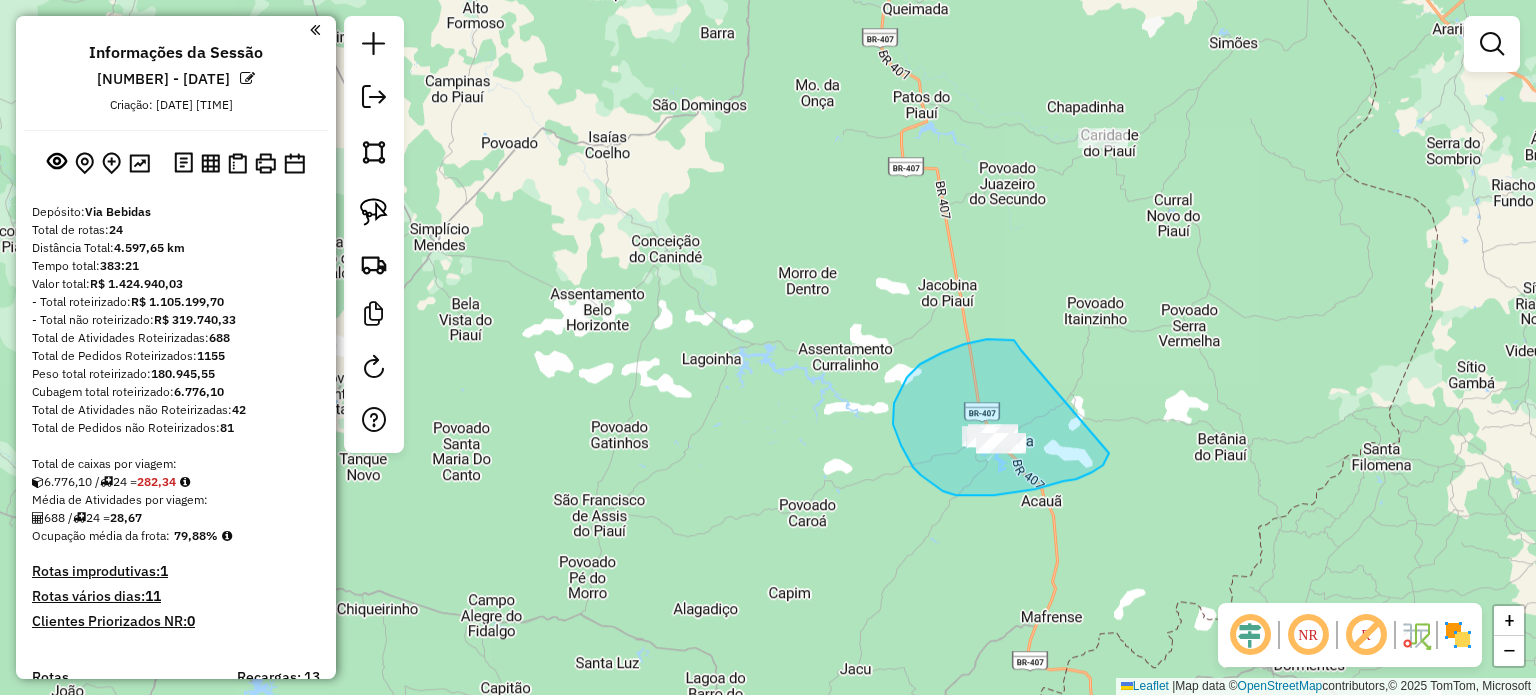 drag, startPoint x: 907, startPoint y: 377, endPoint x: 1109, endPoint y: 453, distance: 215.824 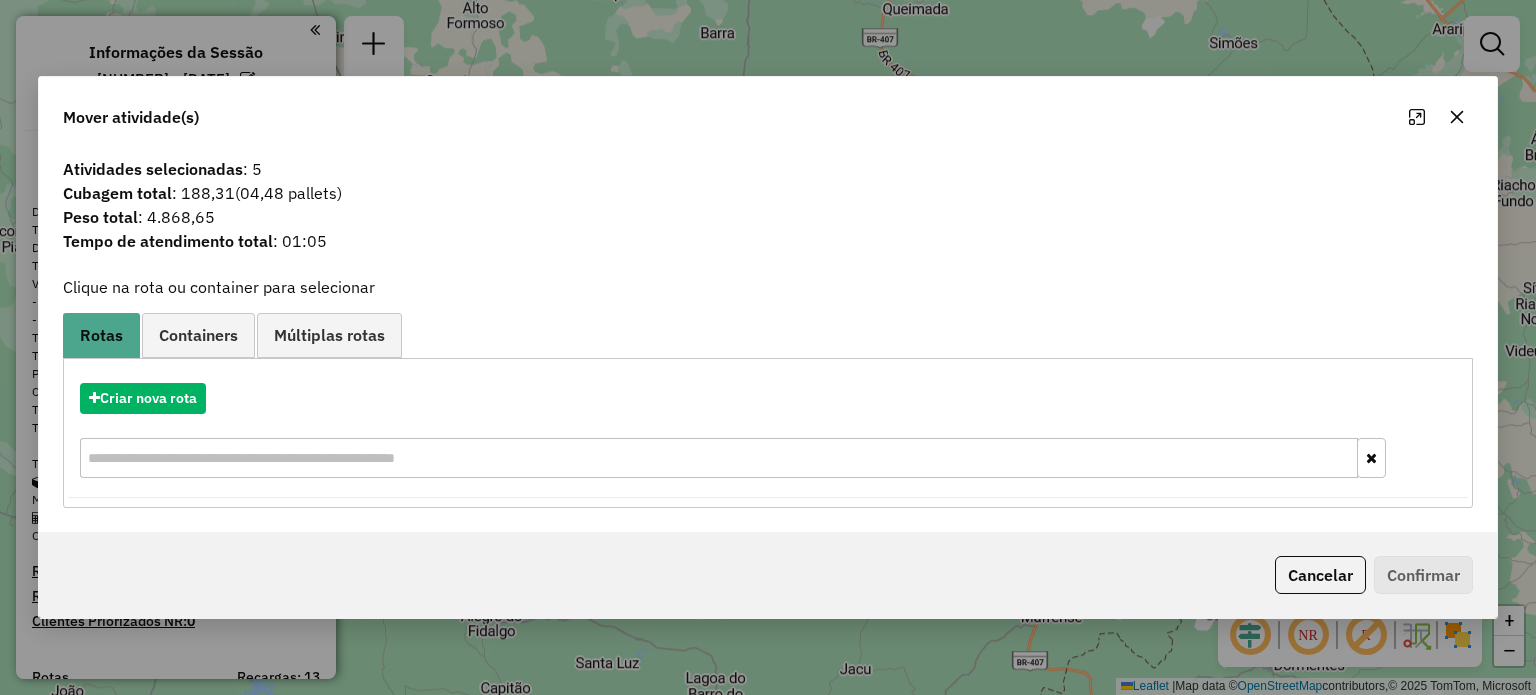 drag, startPoint x: 1460, startPoint y: 110, endPoint x: 1264, endPoint y: 224, distance: 226.74214 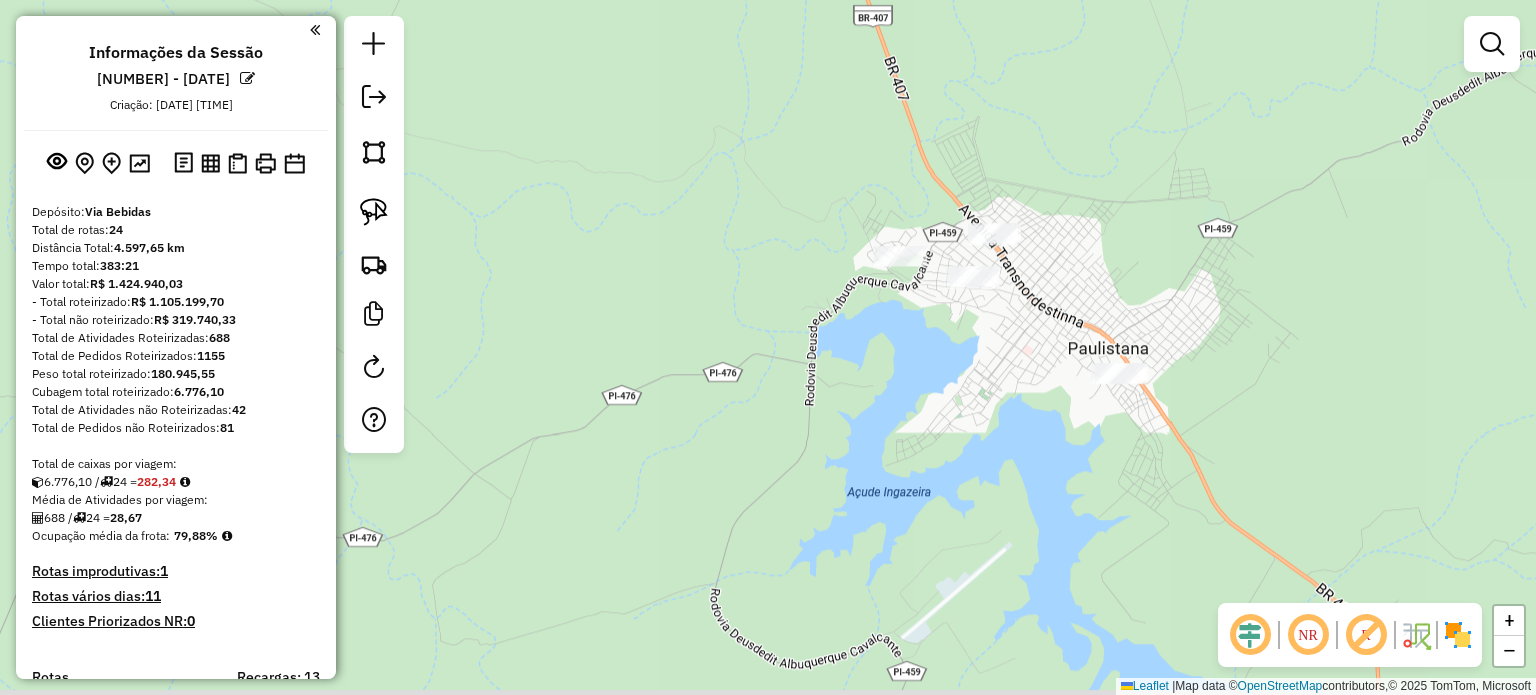 drag, startPoint x: 962, startPoint y: 474, endPoint x: 1051, endPoint y: 275, distance: 217.9954 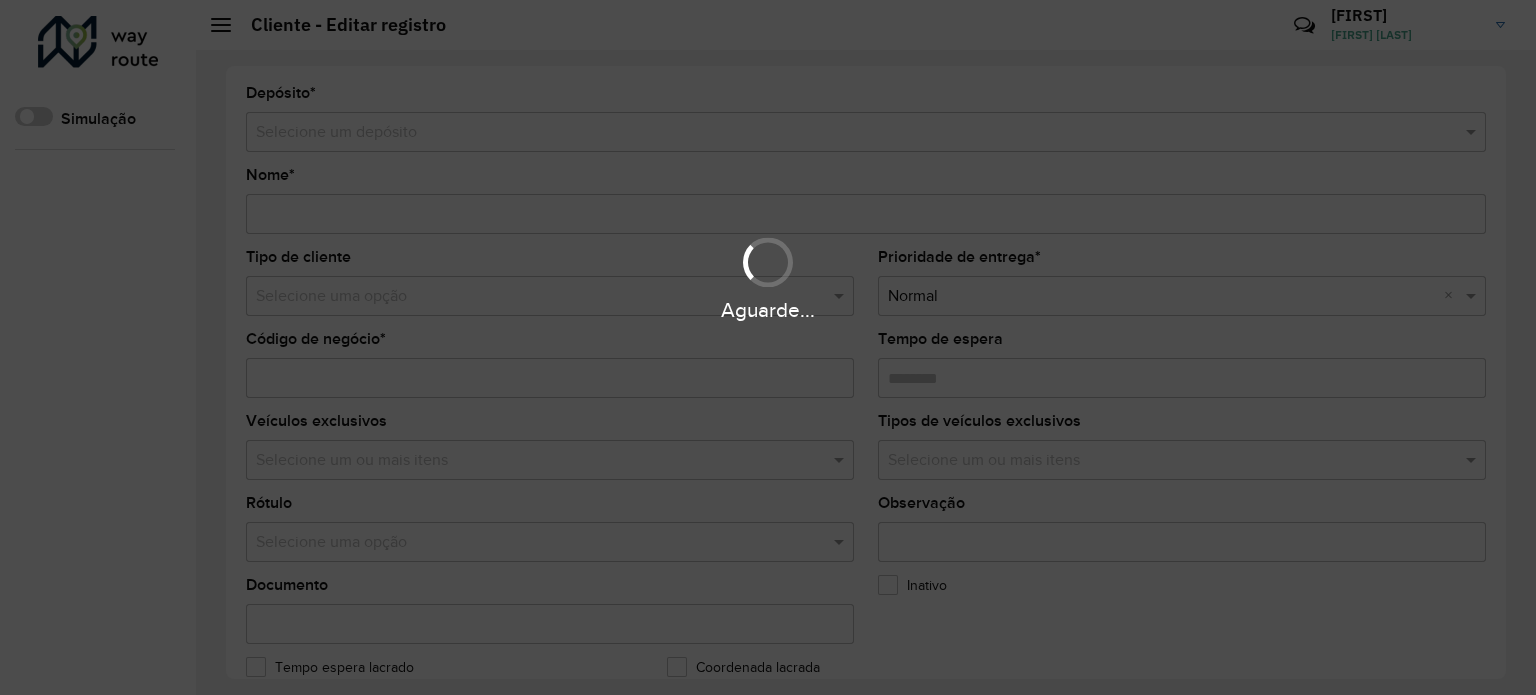 scroll, scrollTop: 0, scrollLeft: 0, axis: both 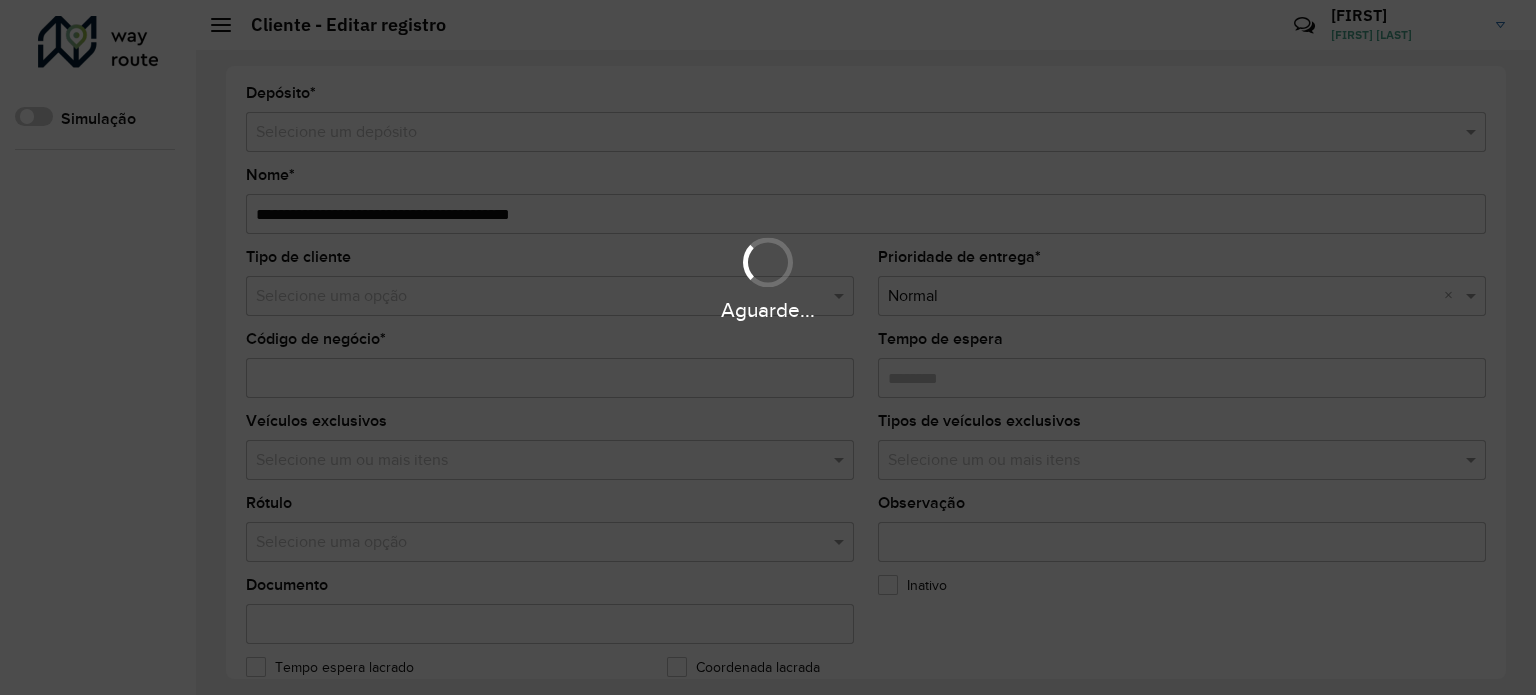 type on "****" 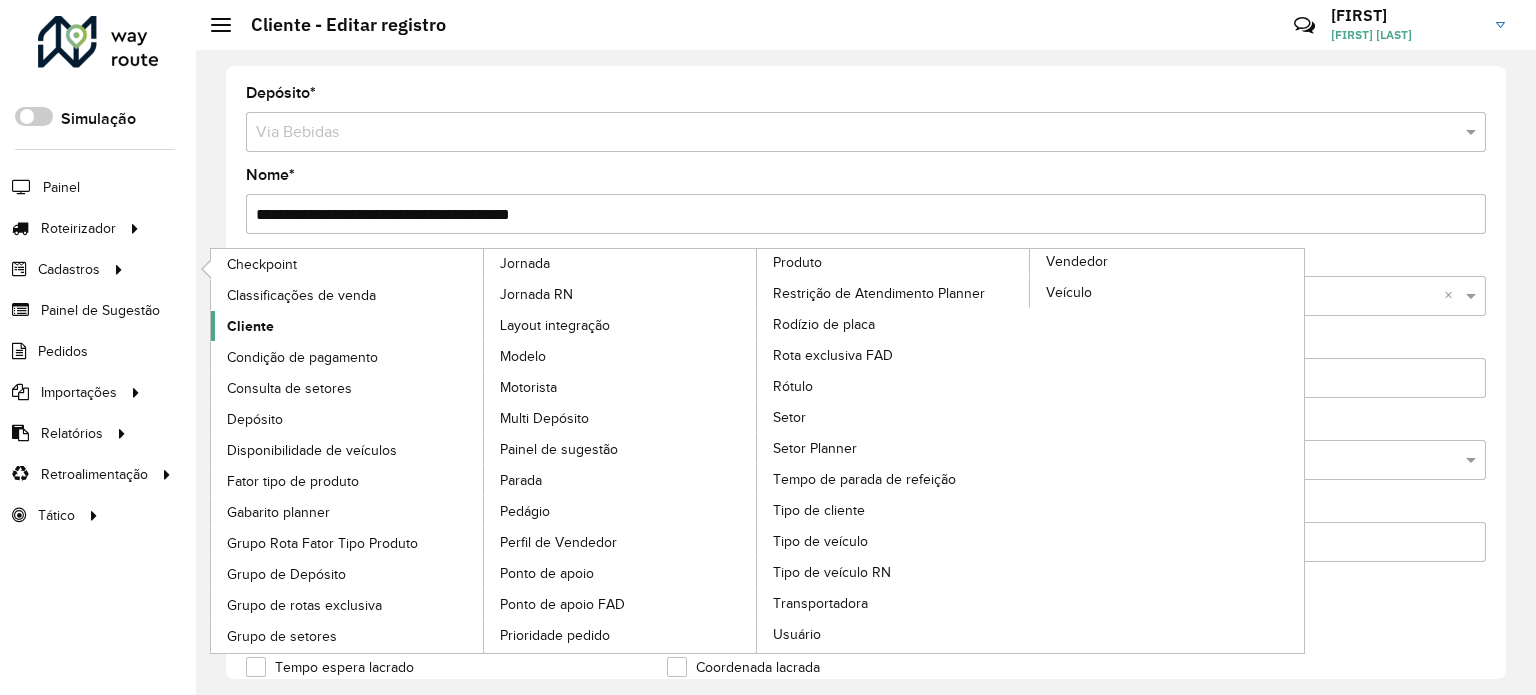 click on "Cliente" 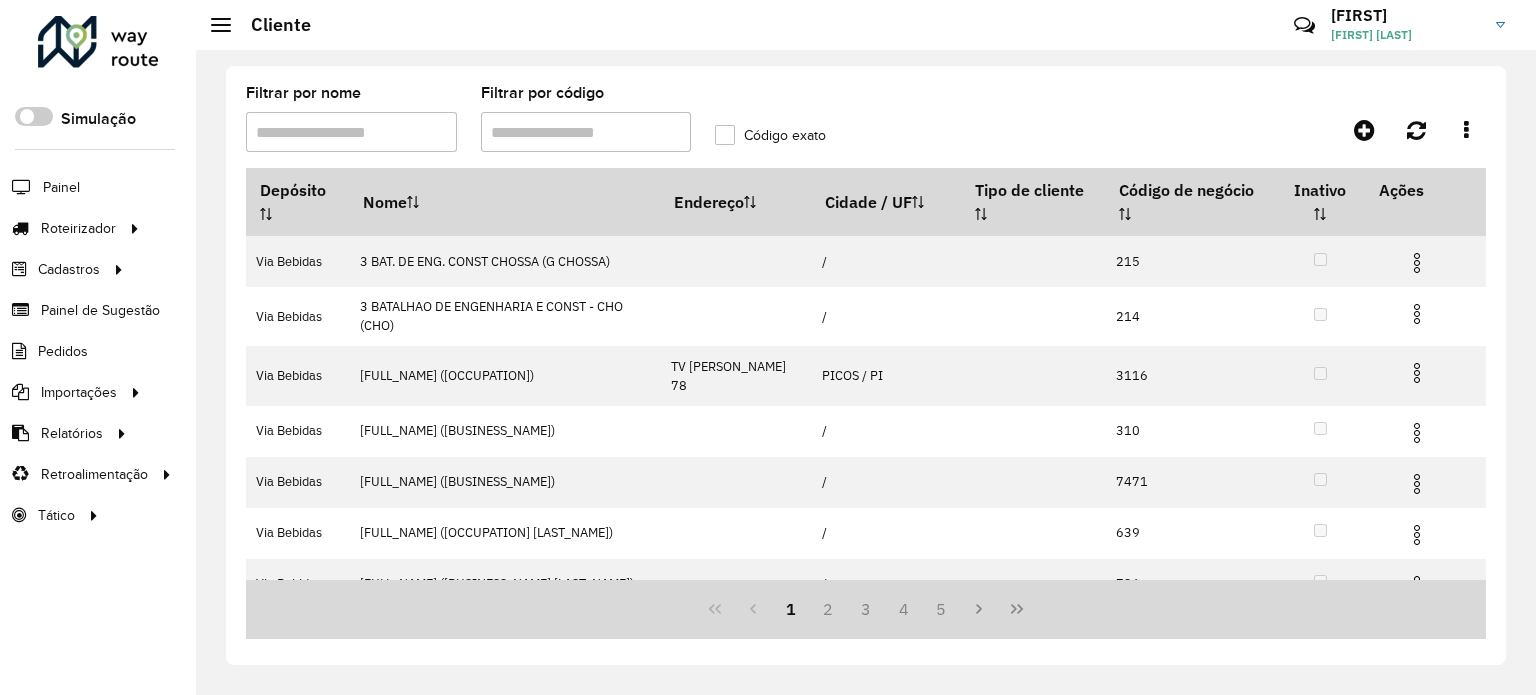 click on "Filtrar por código" at bounding box center [586, 132] 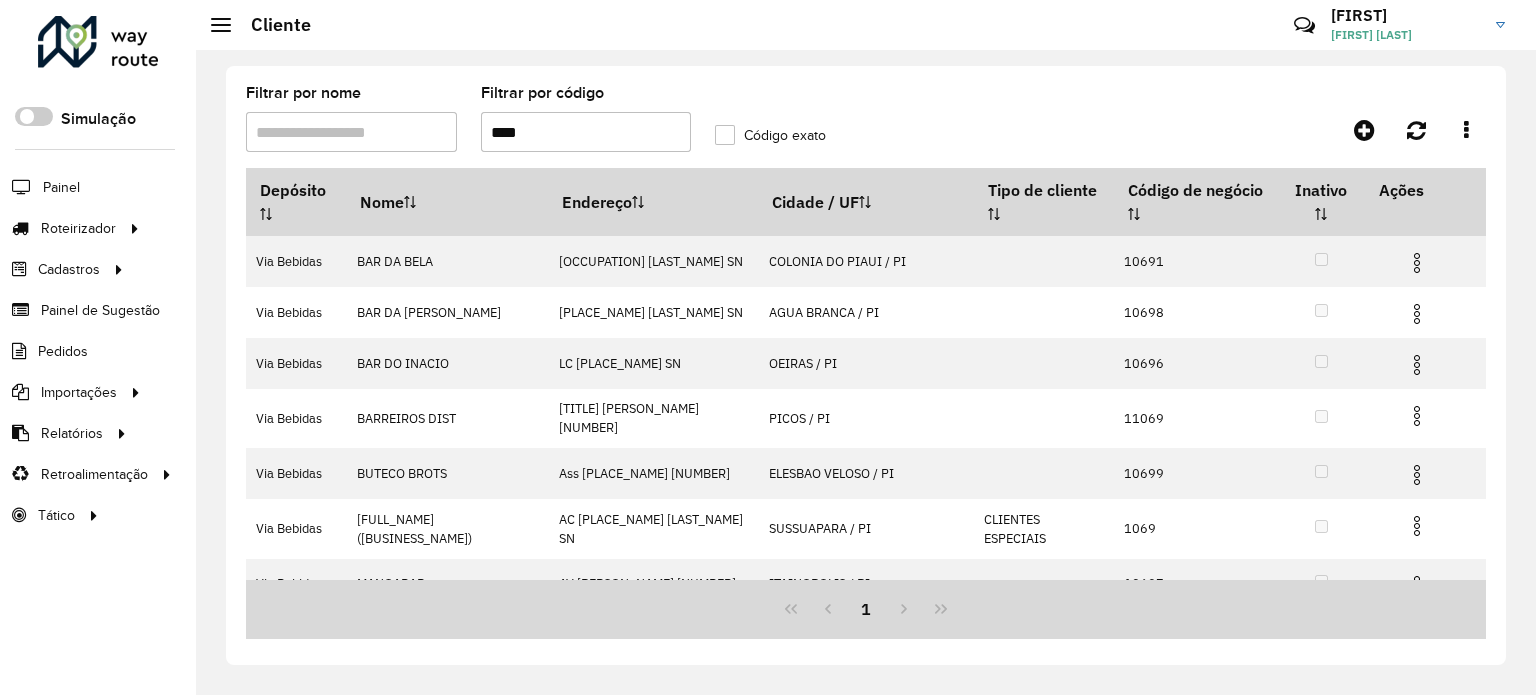 drag, startPoint x: 400, startPoint y: 131, endPoint x: 363, endPoint y: 134, distance: 37.12142 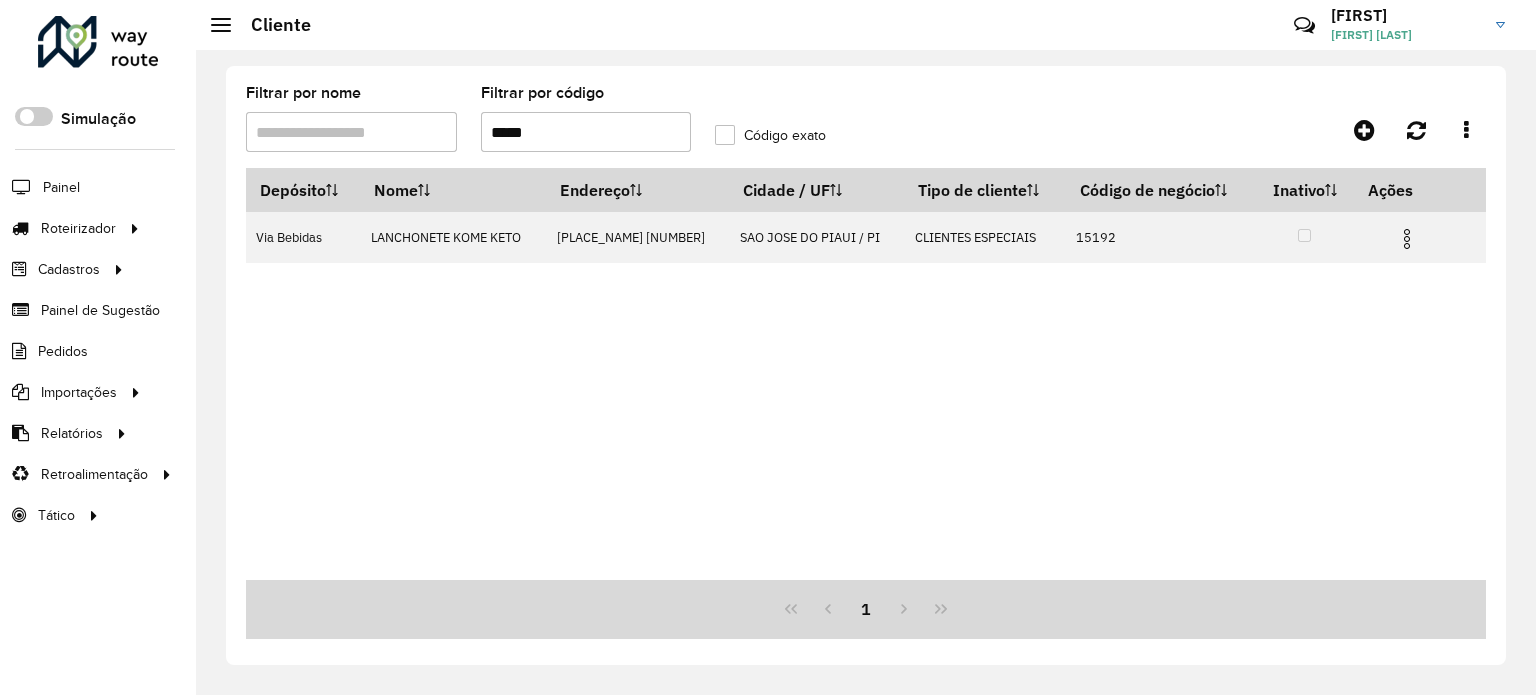 type on "*****" 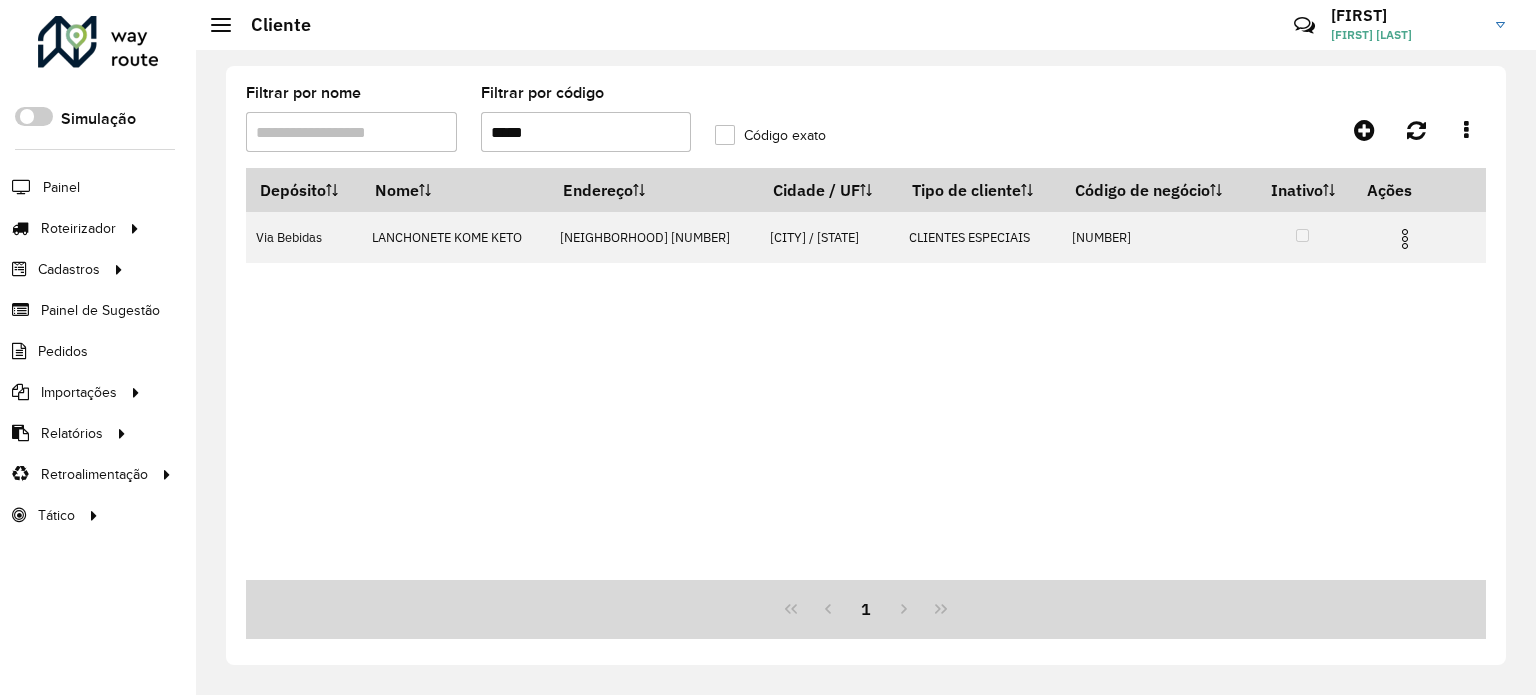 scroll, scrollTop: 0, scrollLeft: 0, axis: both 